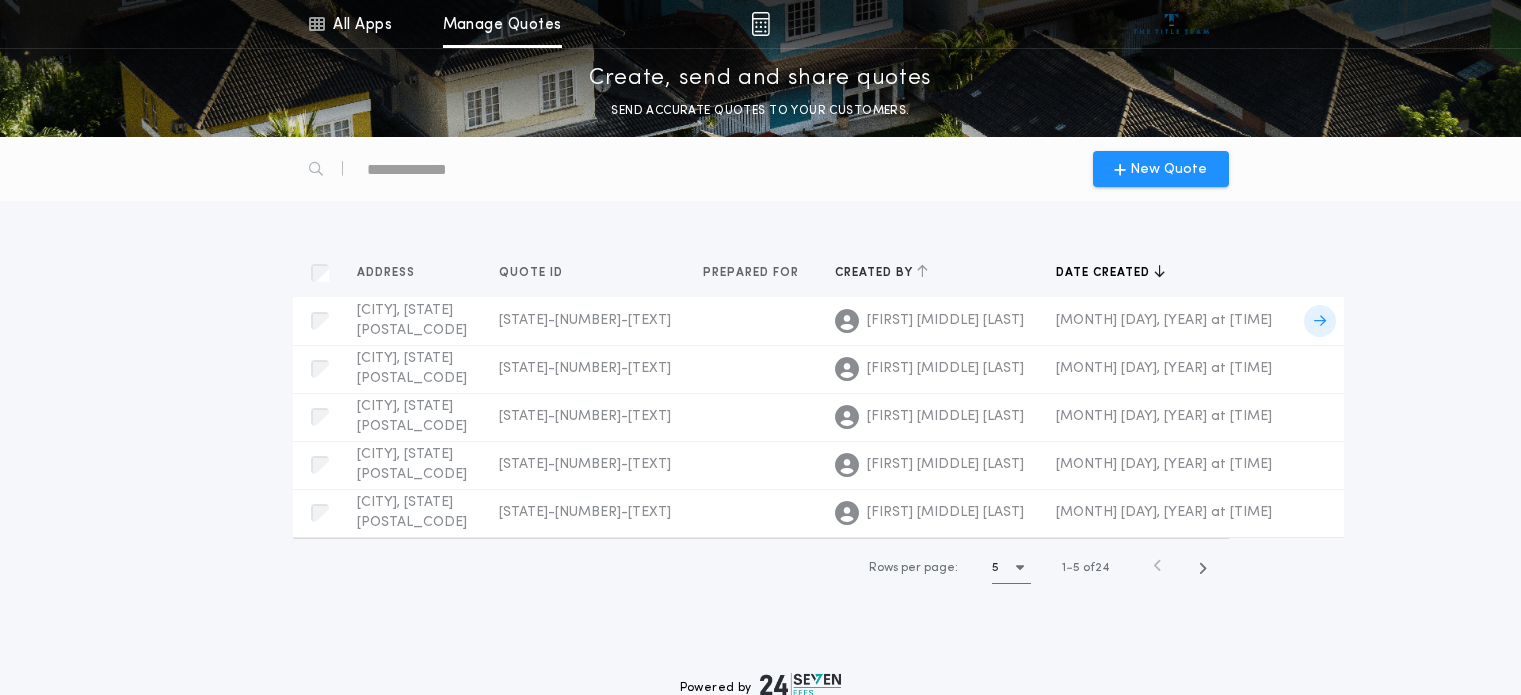 scroll, scrollTop: 0, scrollLeft: 0, axis: both 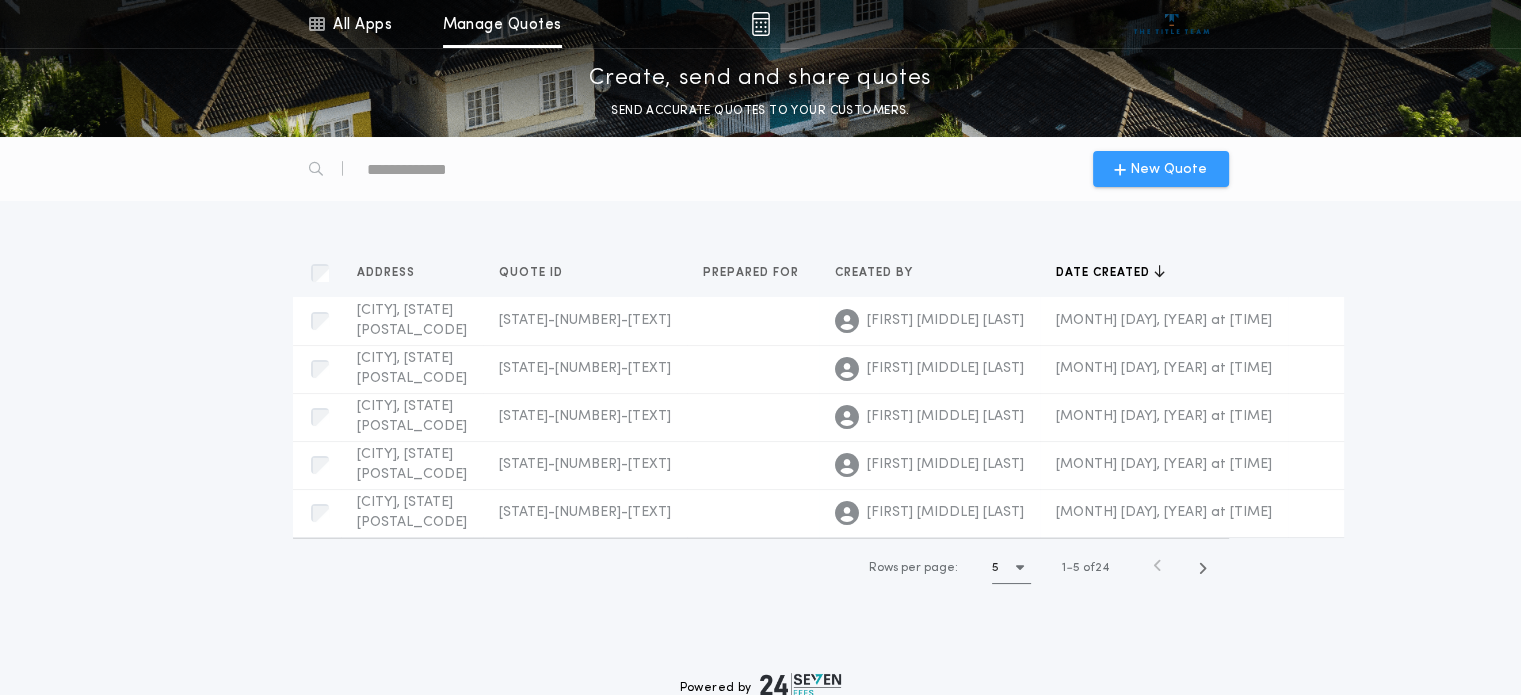 click on "New Quote" at bounding box center [1168, 169] 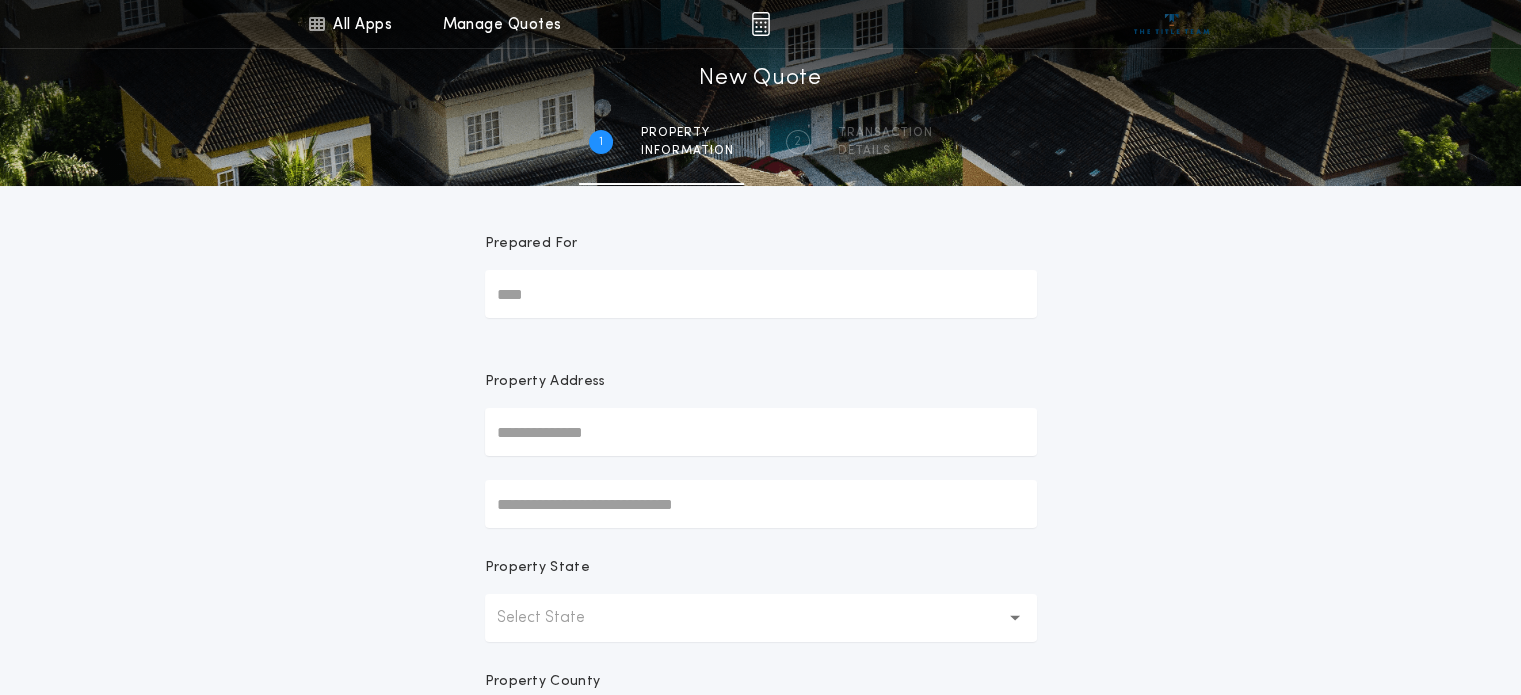 click on "Select State" at bounding box center [761, 618] 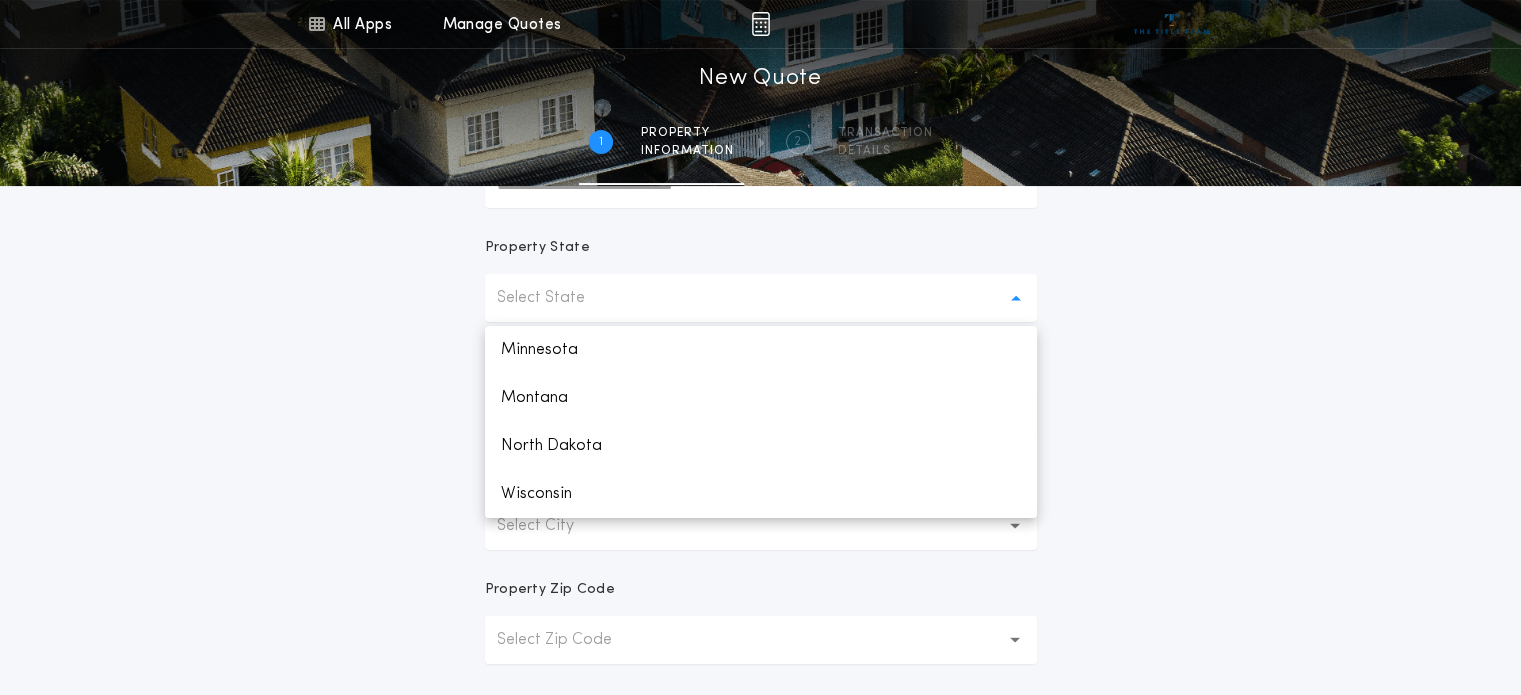 scroll, scrollTop: 347, scrollLeft: 0, axis: vertical 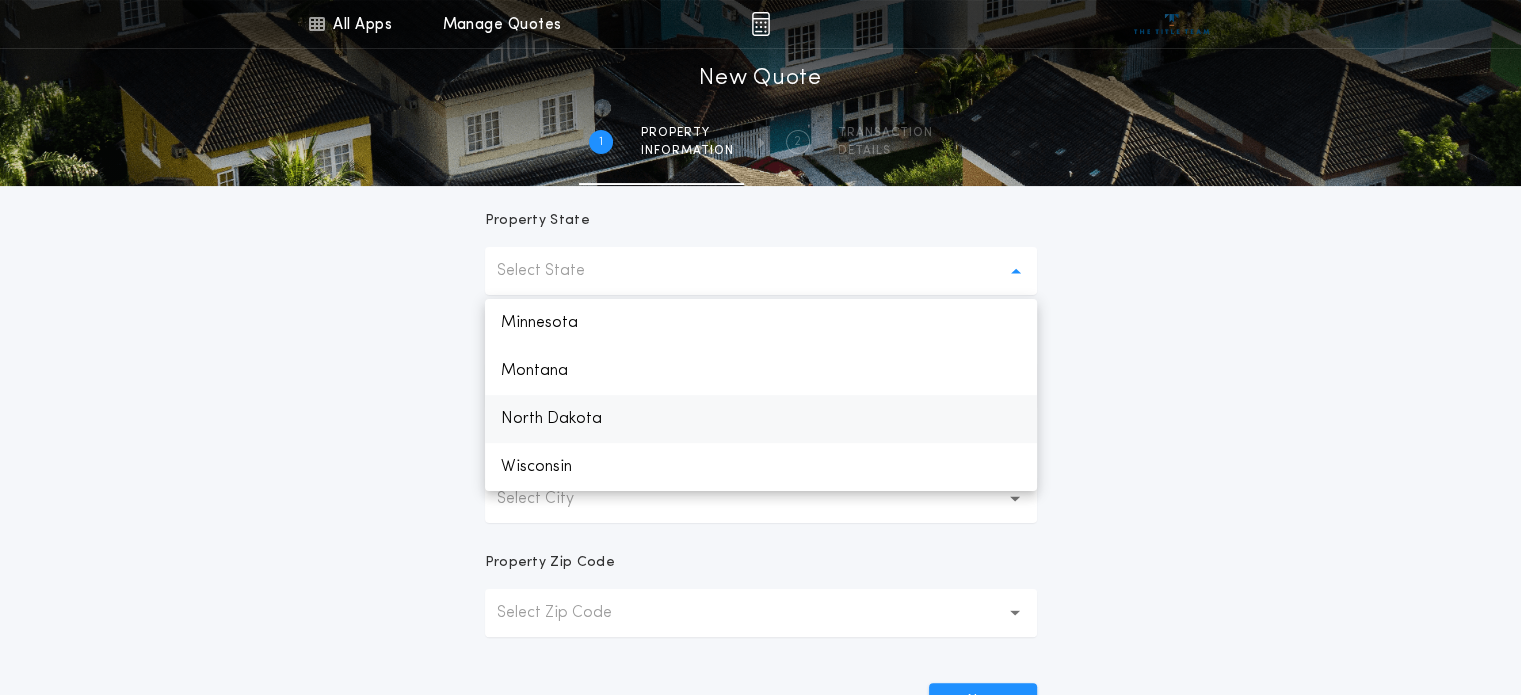 click on "North Dakota" at bounding box center [761, 419] 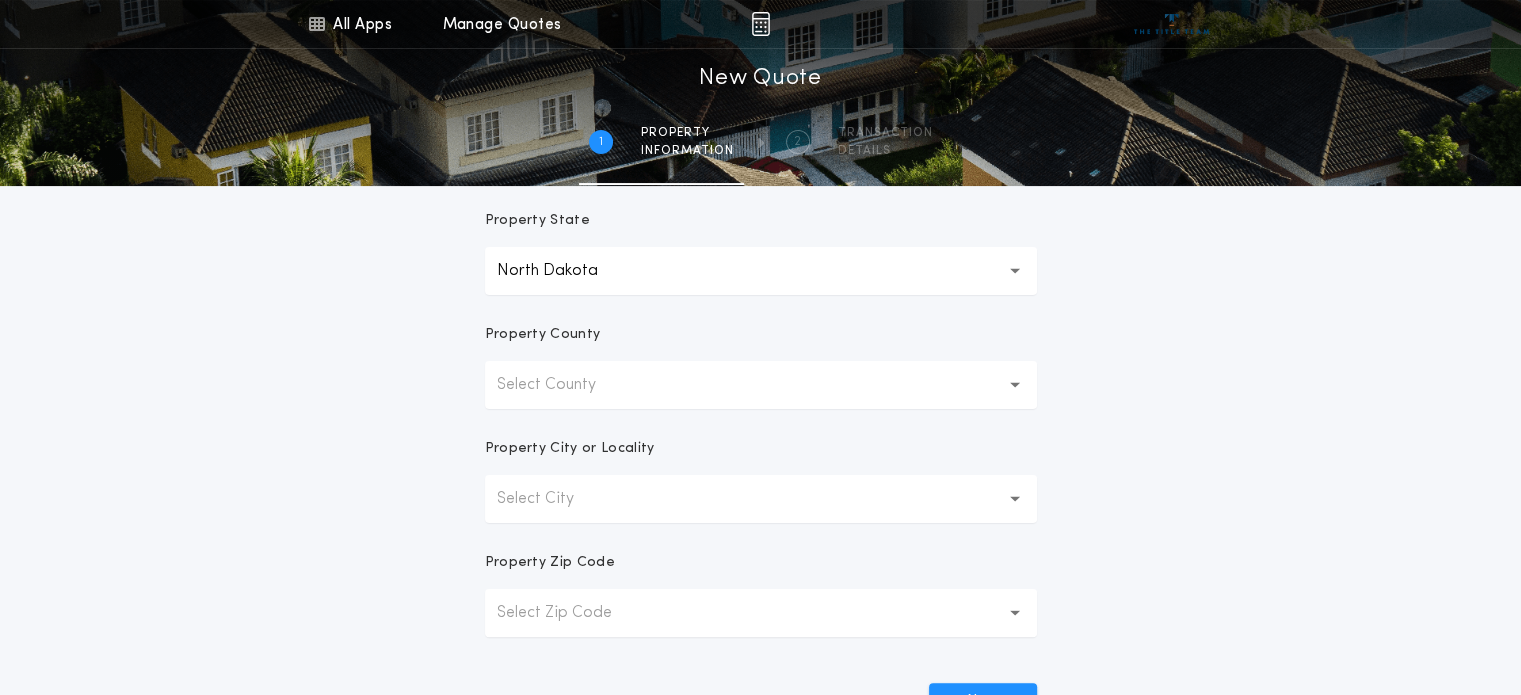 click at bounding box center (1015, 499) 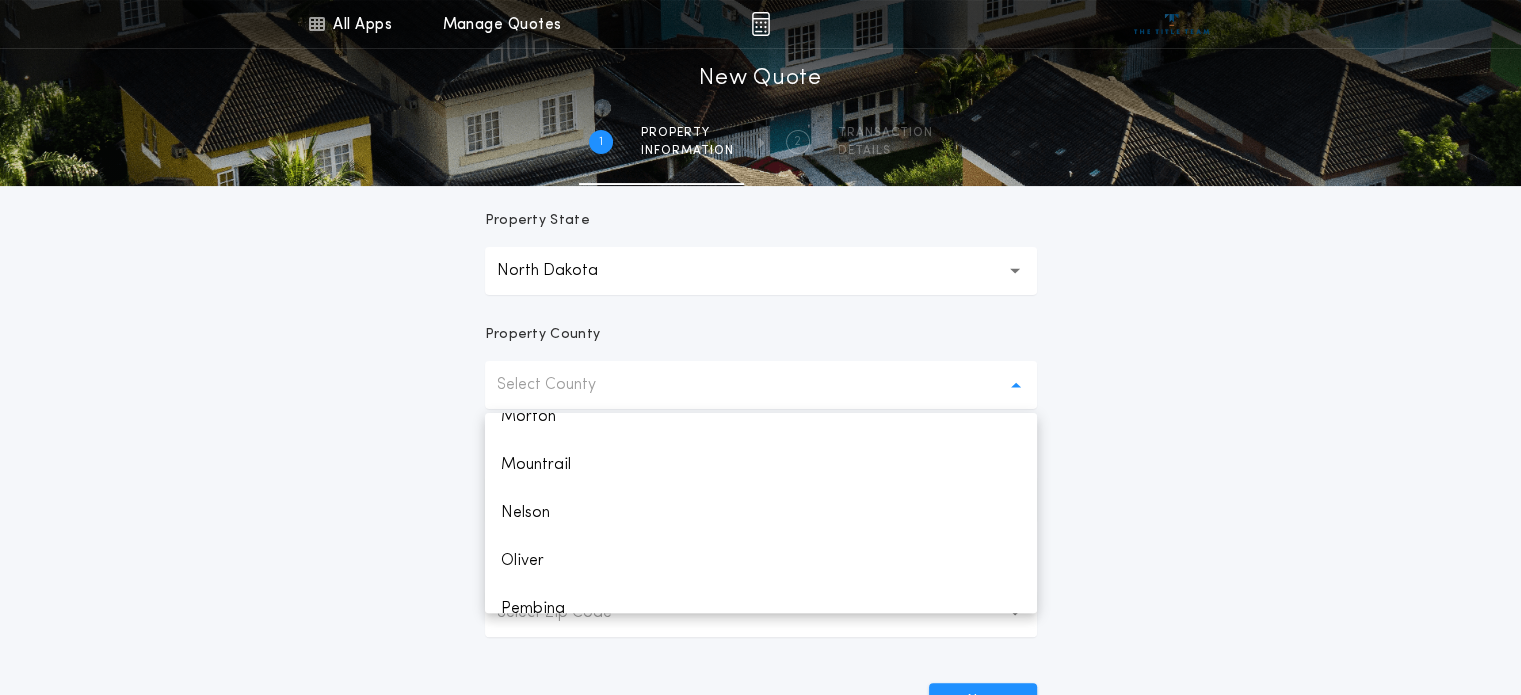 scroll, scrollTop: 1466, scrollLeft: 0, axis: vertical 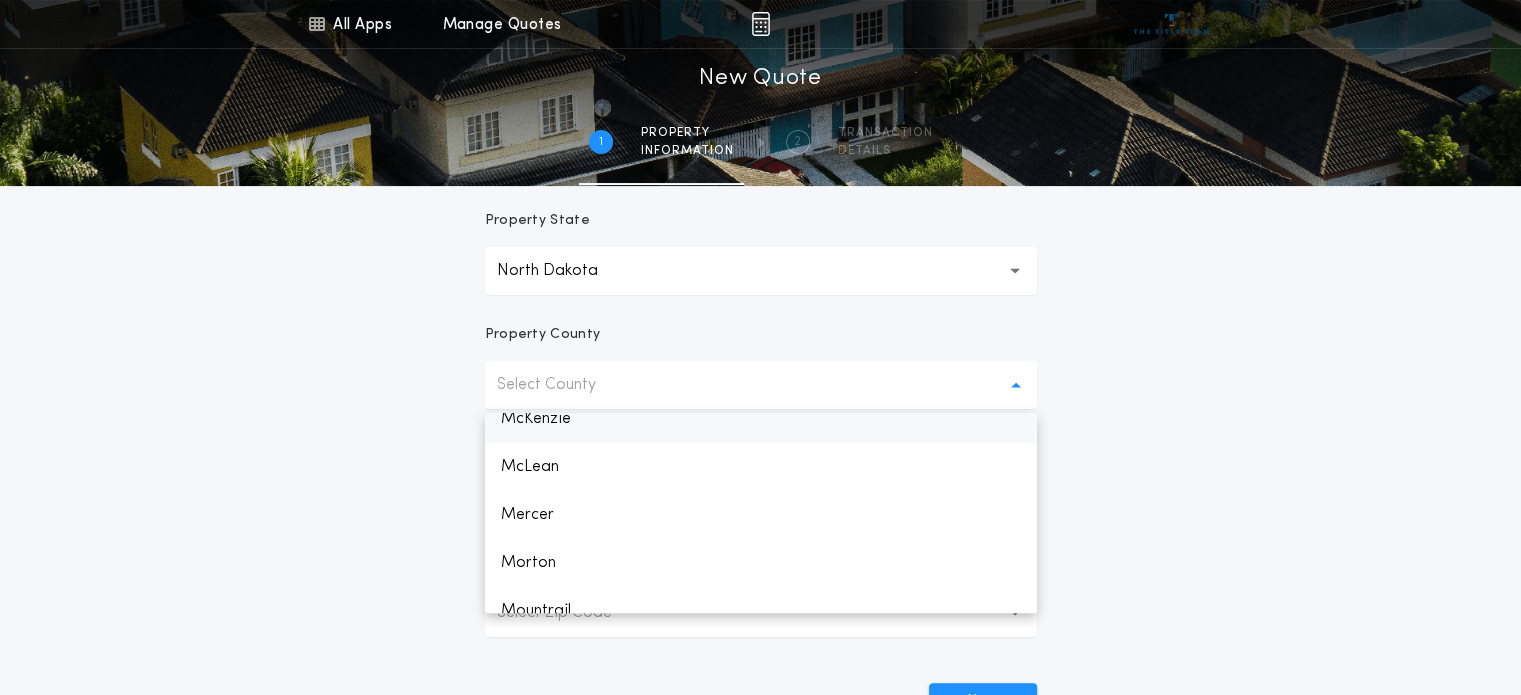 click on "McKenzie" at bounding box center [761, 419] 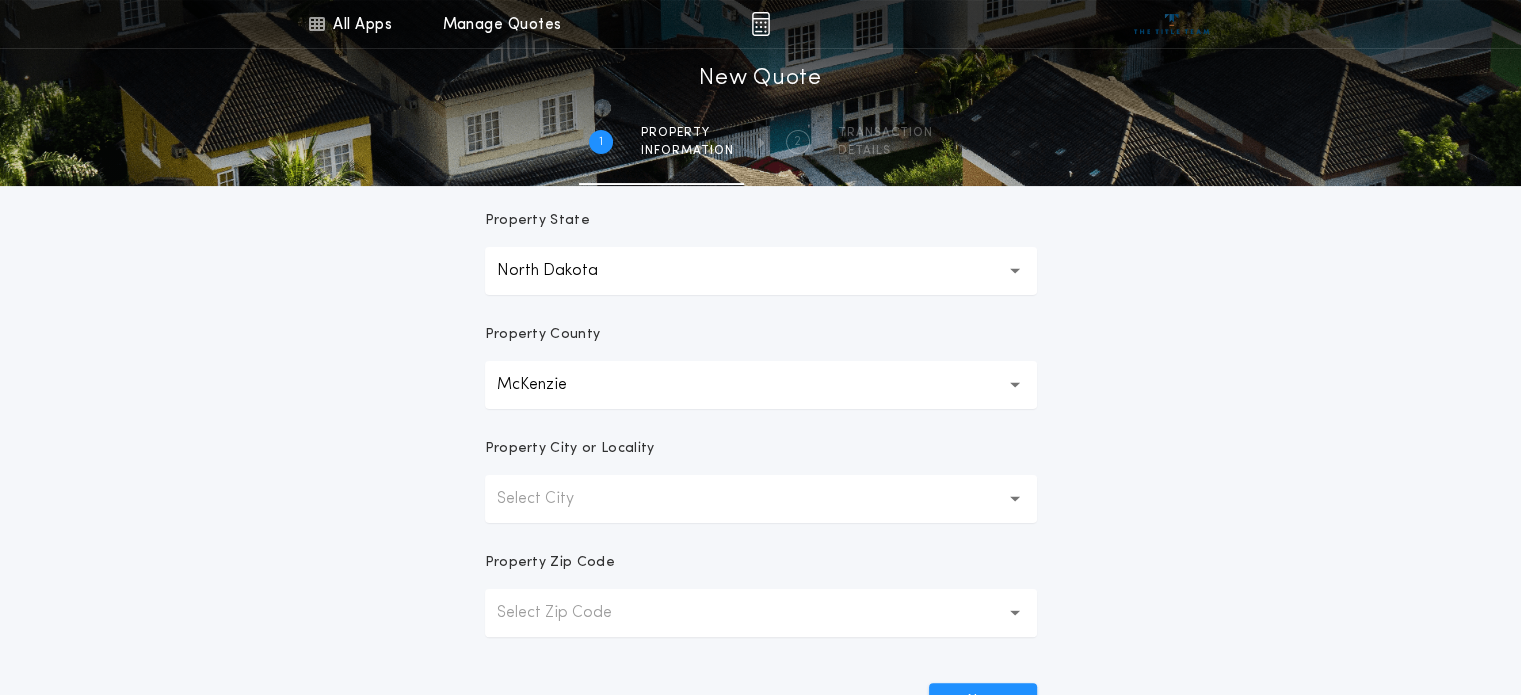 click on "Select City" at bounding box center [761, 499] 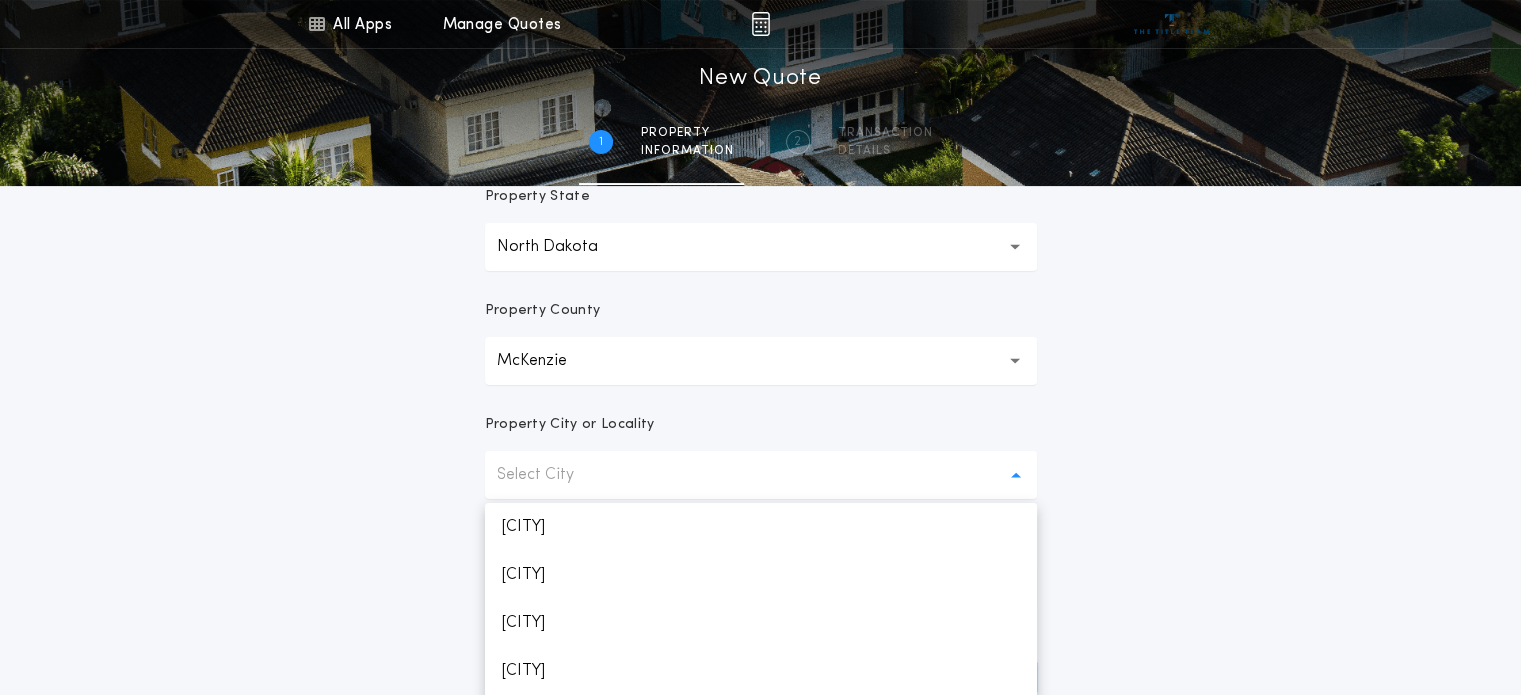 scroll, scrollTop: 379, scrollLeft: 0, axis: vertical 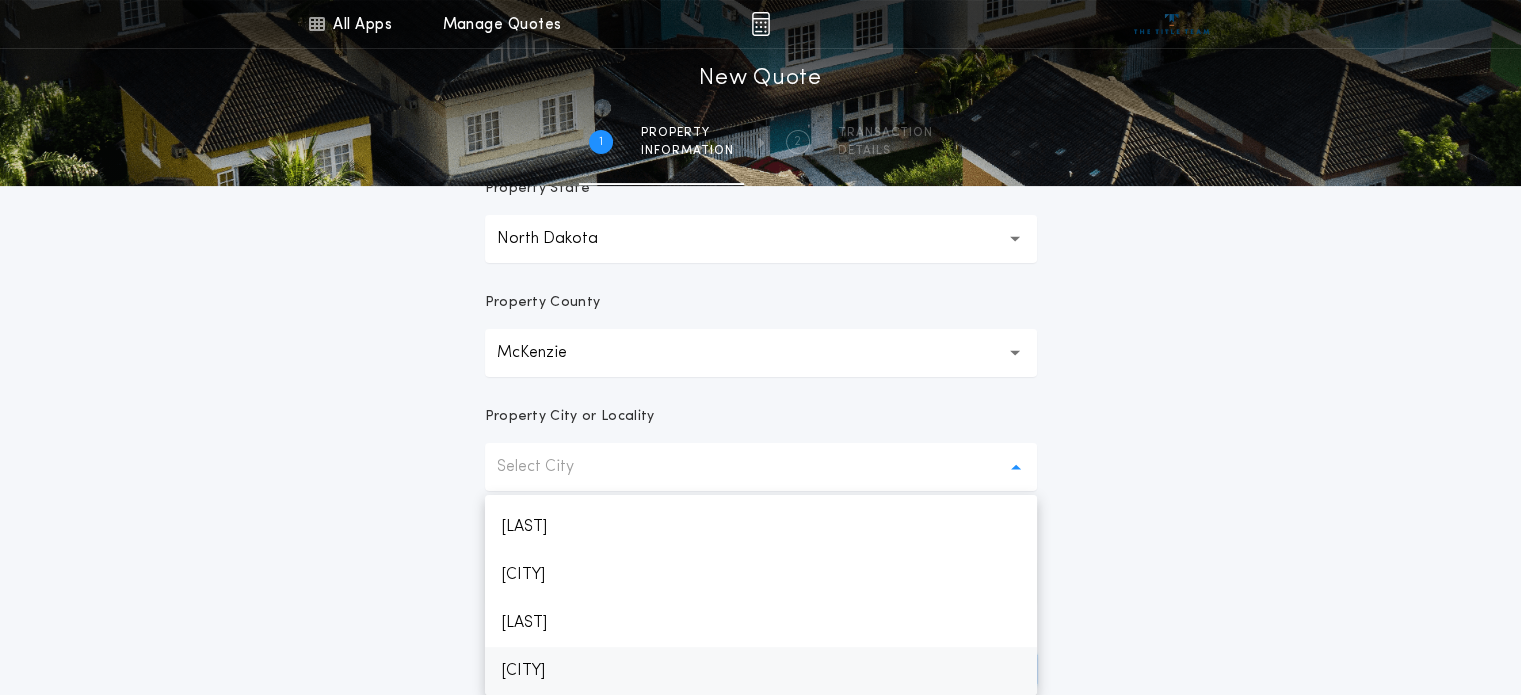 click on "[CITY]" at bounding box center (761, 671) 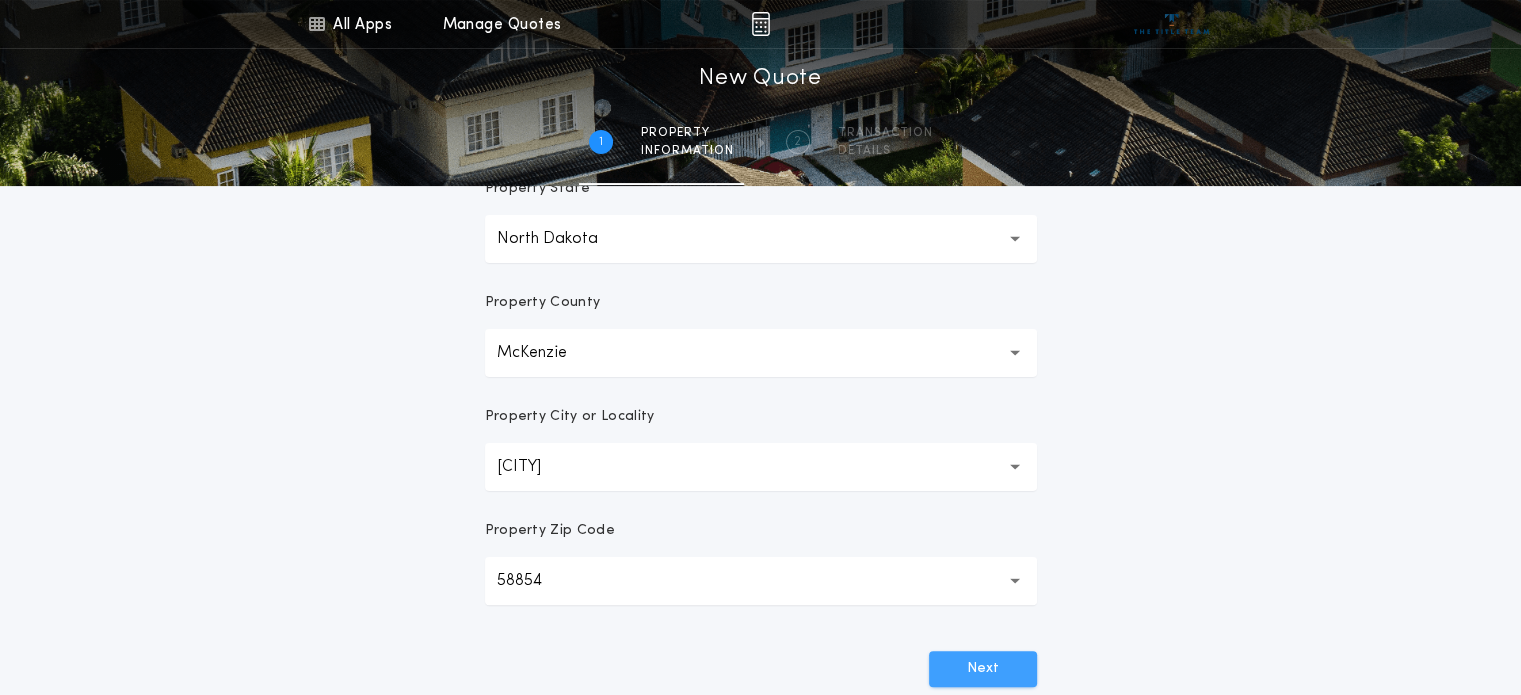 click on "Next" at bounding box center (983, 669) 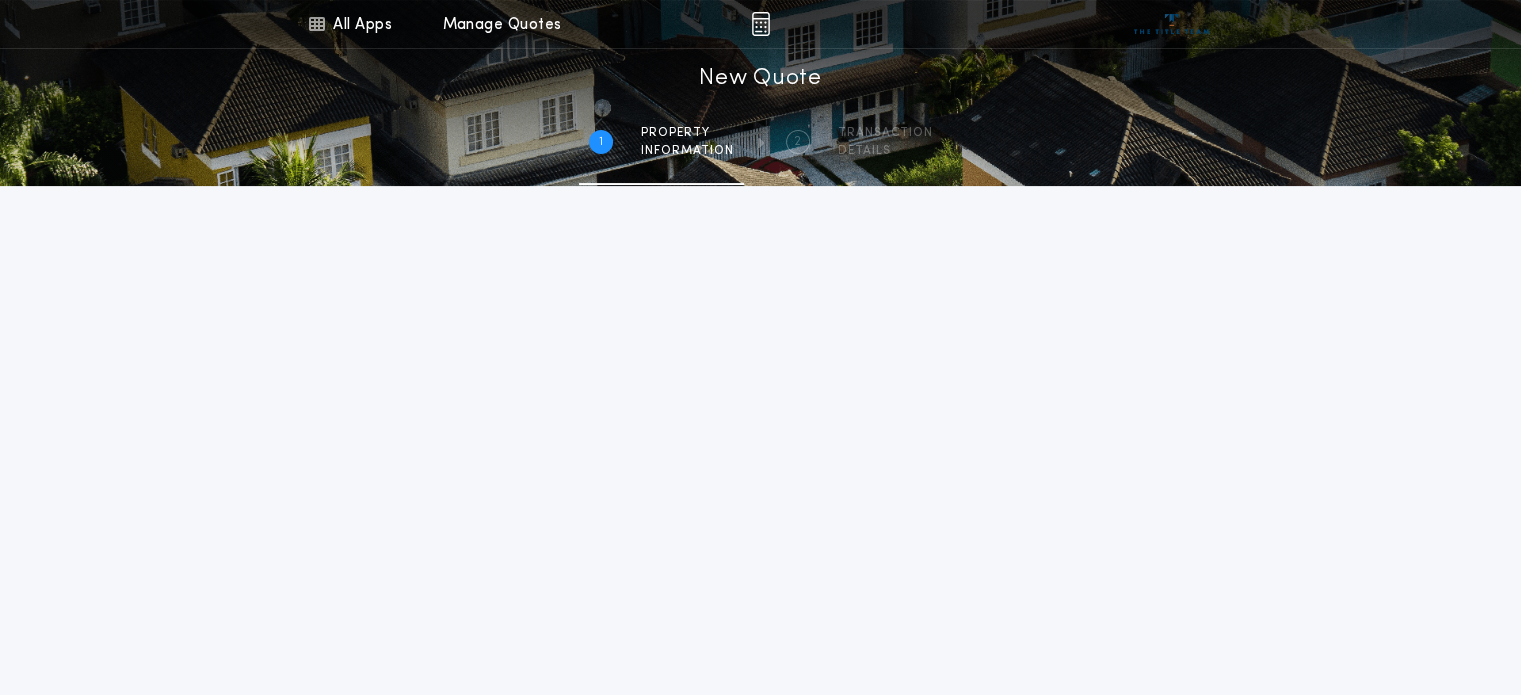 click on "Next" at bounding box center (983, 669) 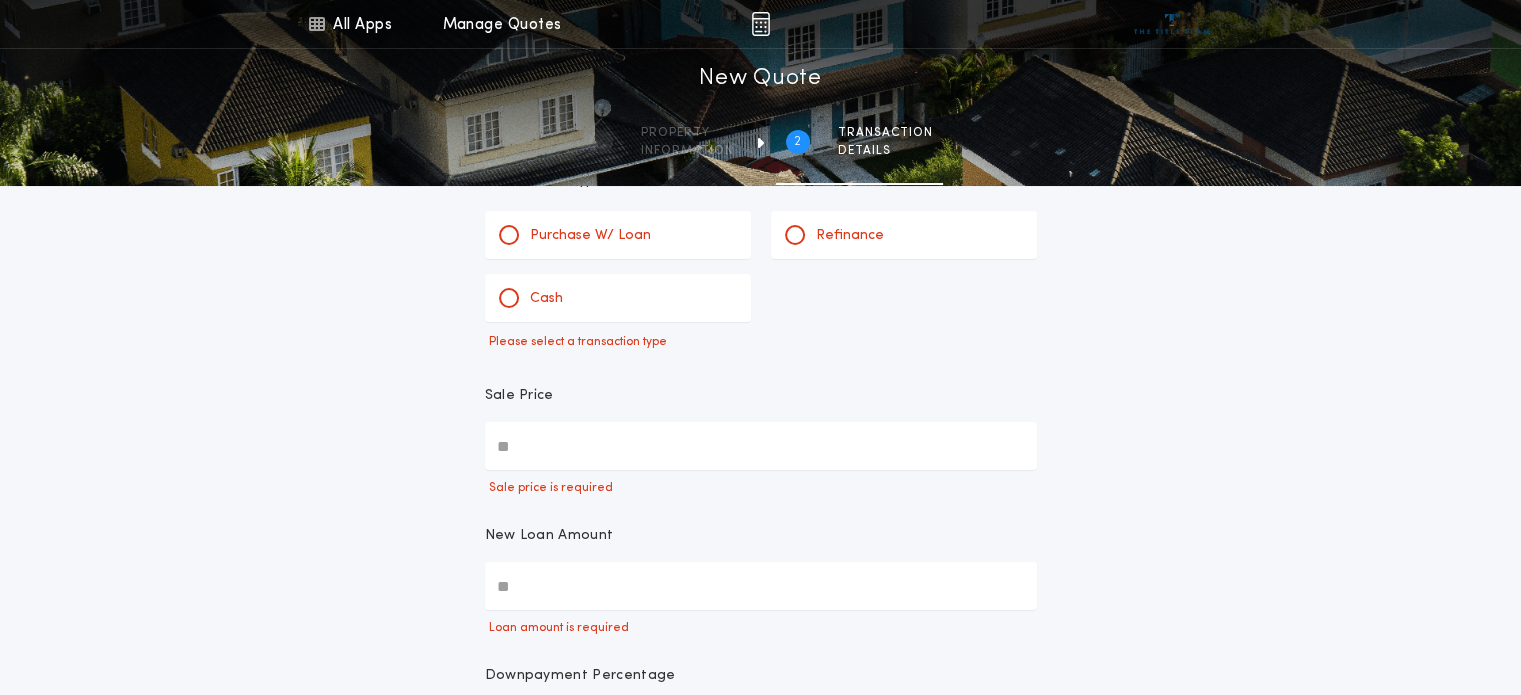 scroll, scrollTop: 45, scrollLeft: 0, axis: vertical 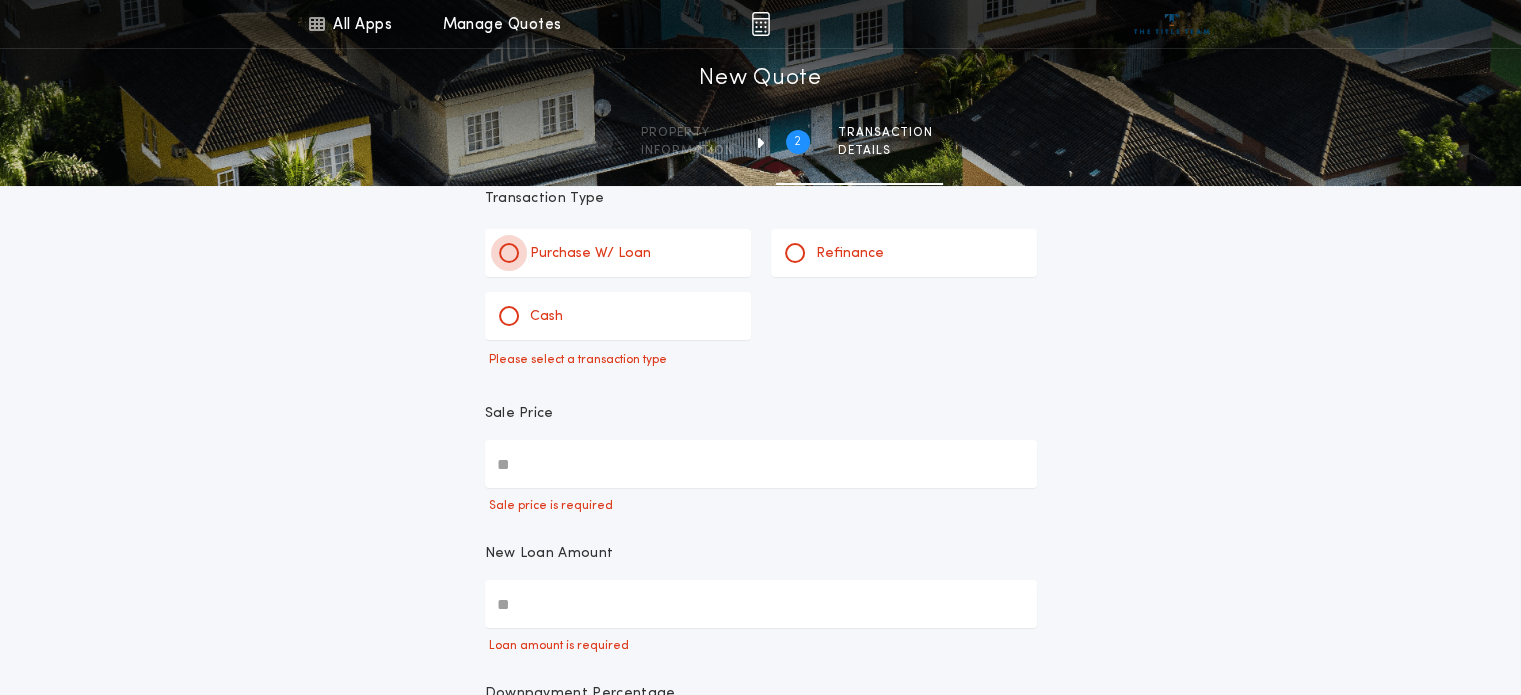 click at bounding box center [509, 253] 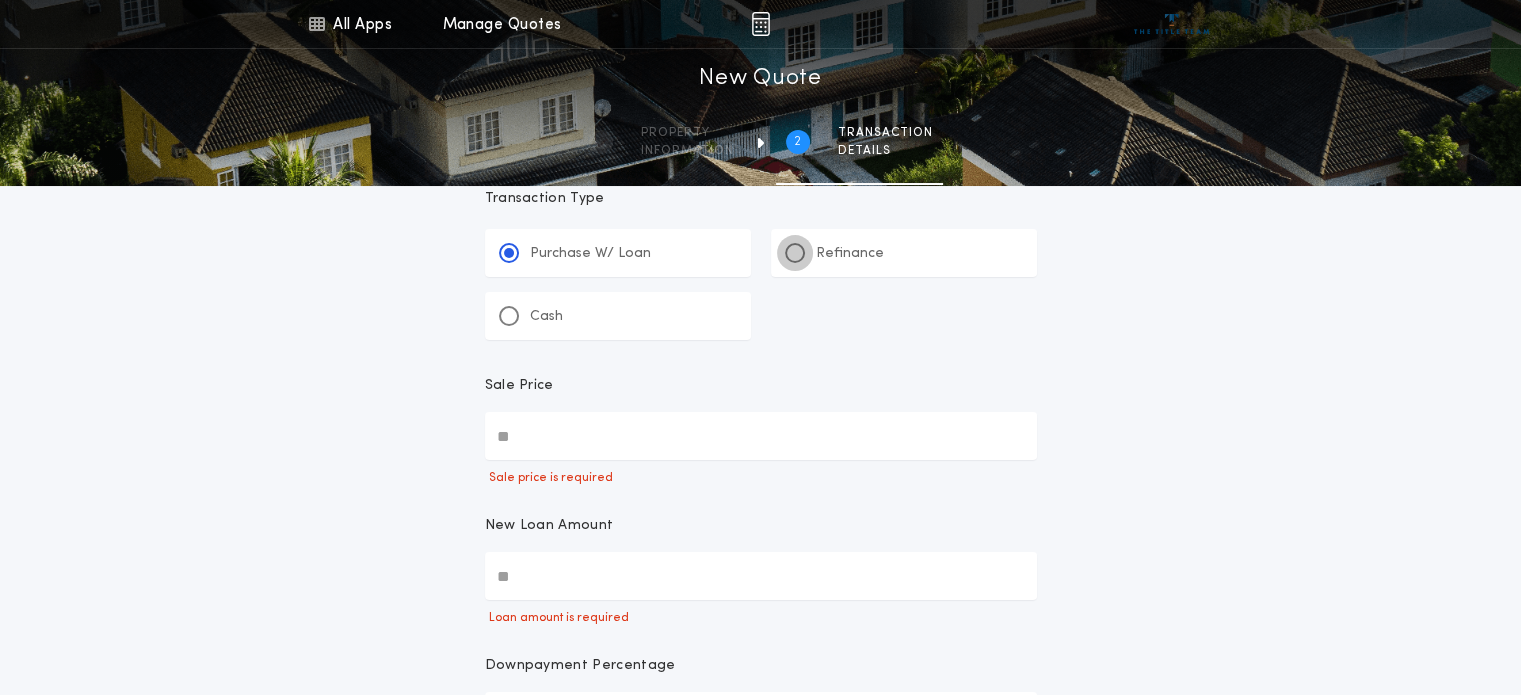 click at bounding box center [795, 253] 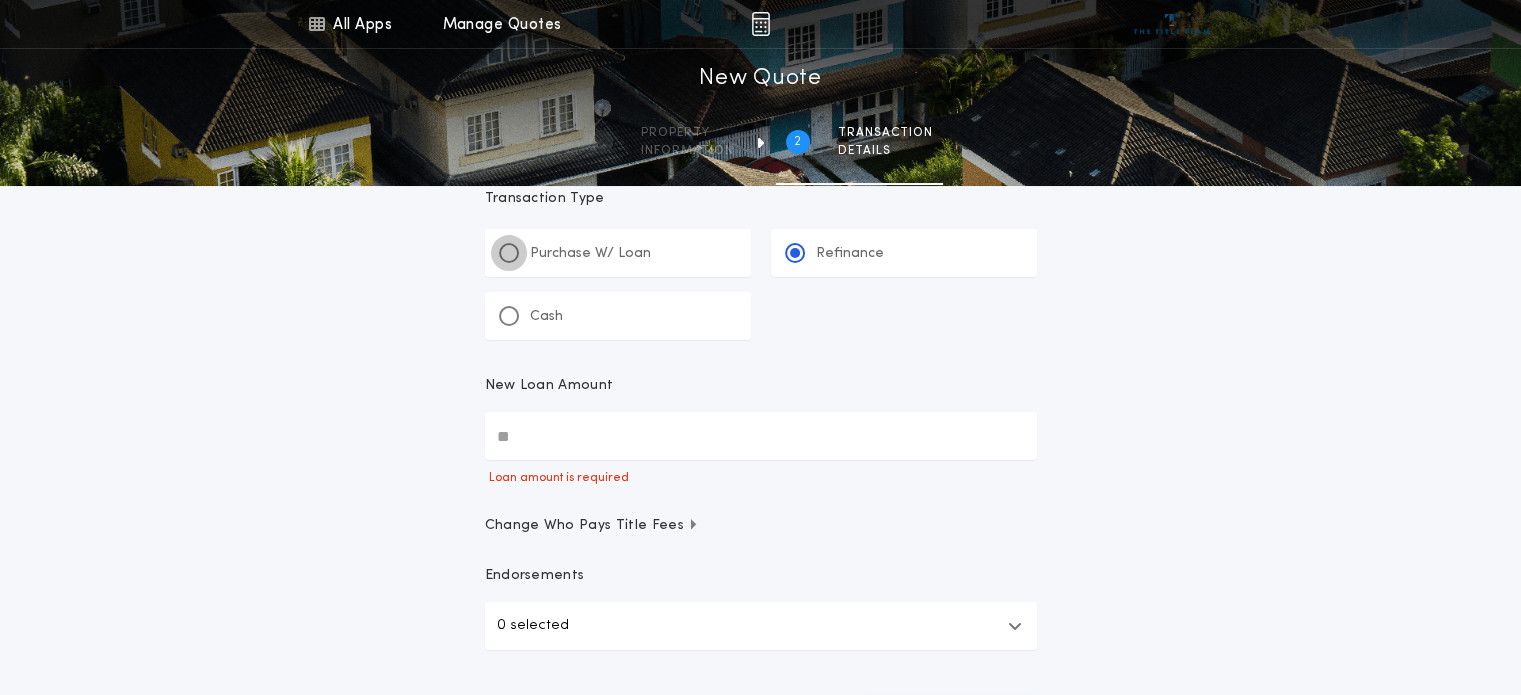 click at bounding box center (509, 253) 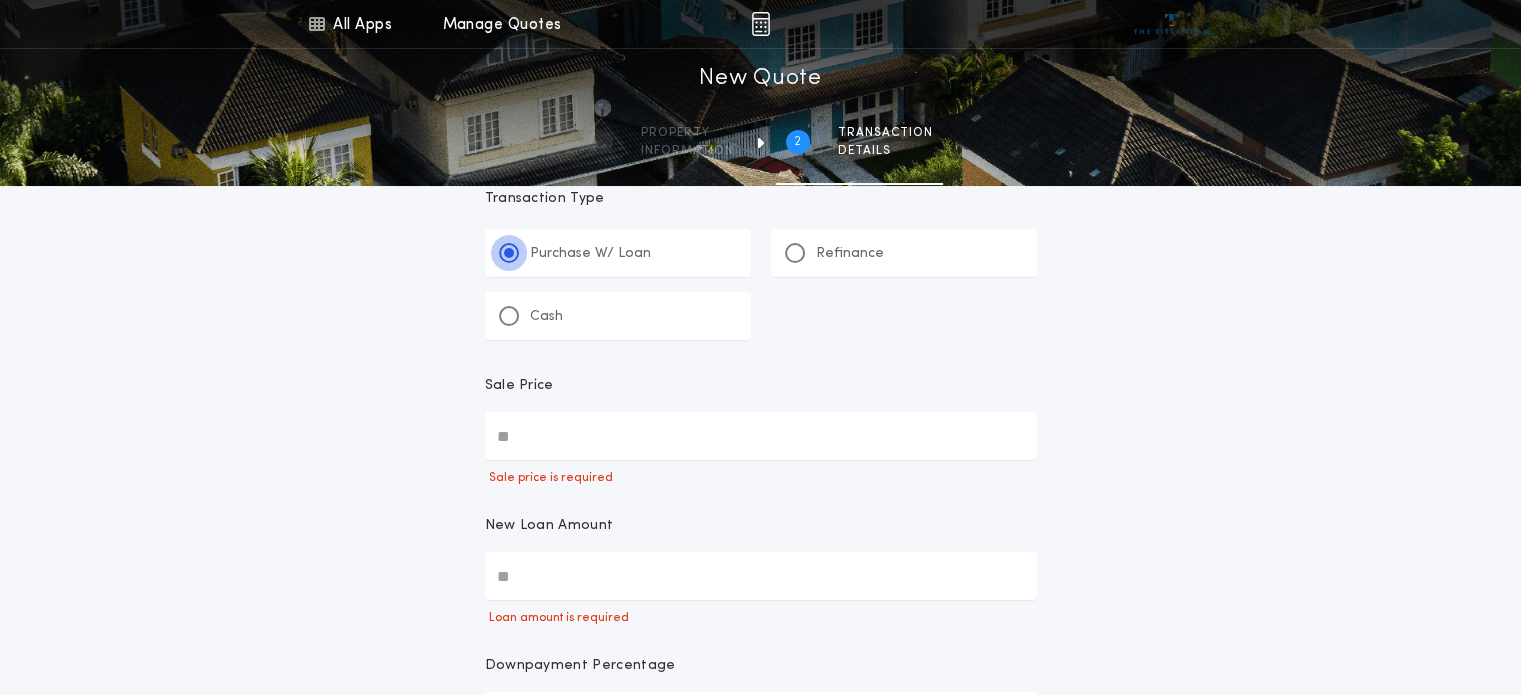 type 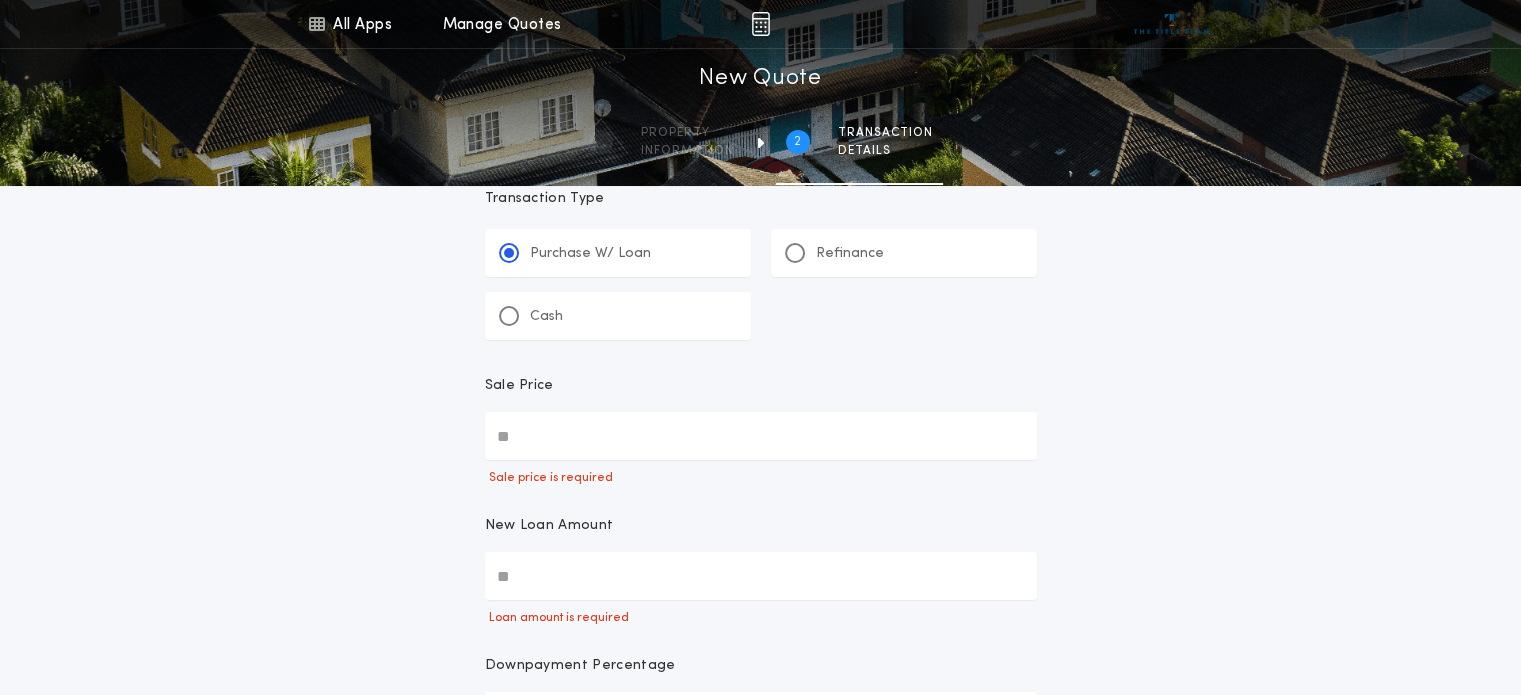 click on "Sale Price" at bounding box center [761, 436] 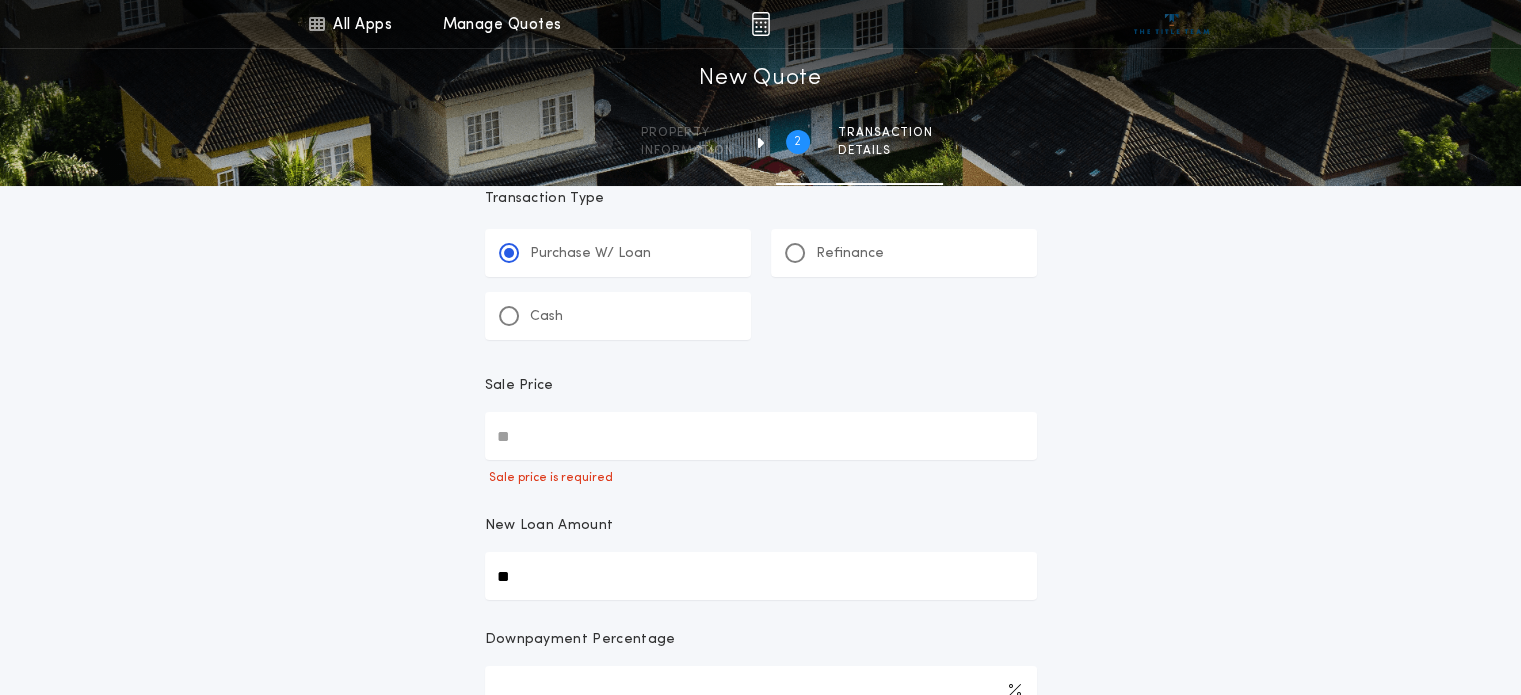 type on "**" 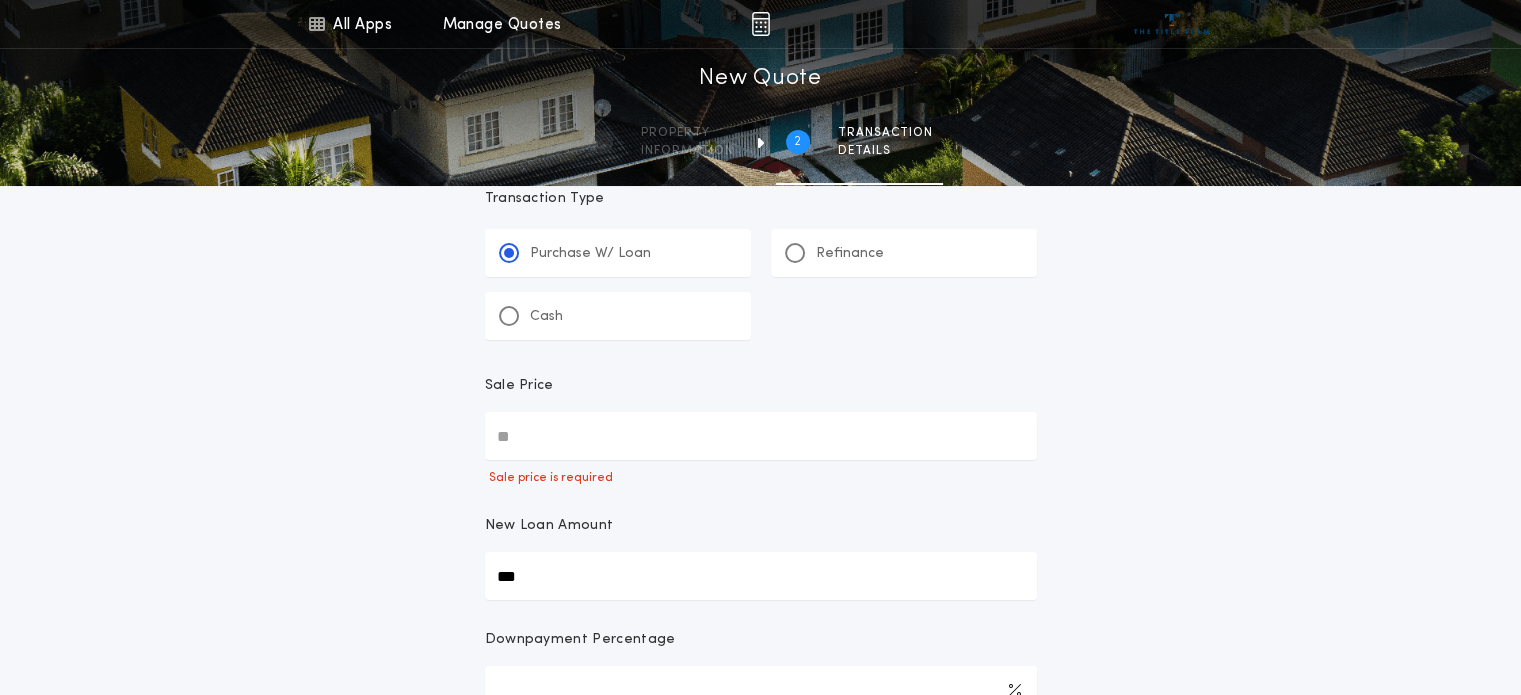 type on "***" 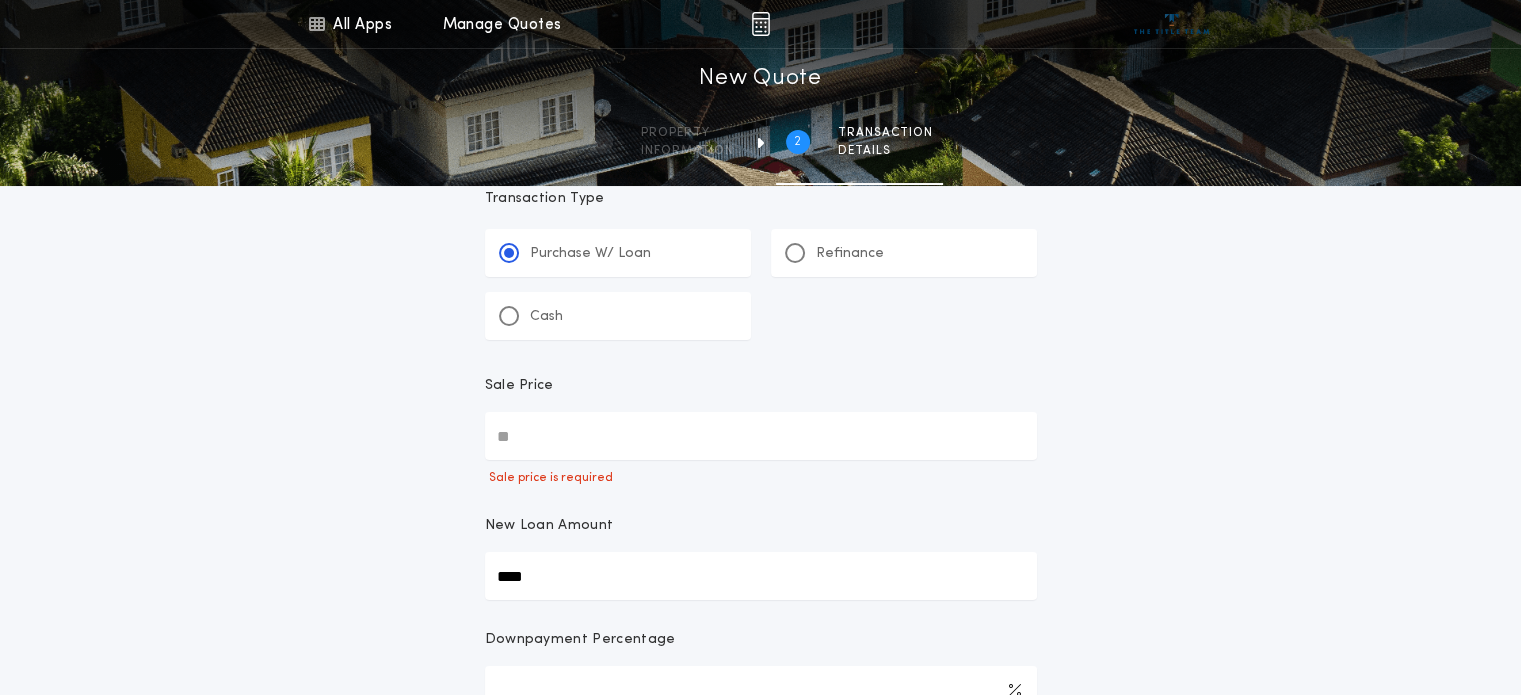 type on "****" 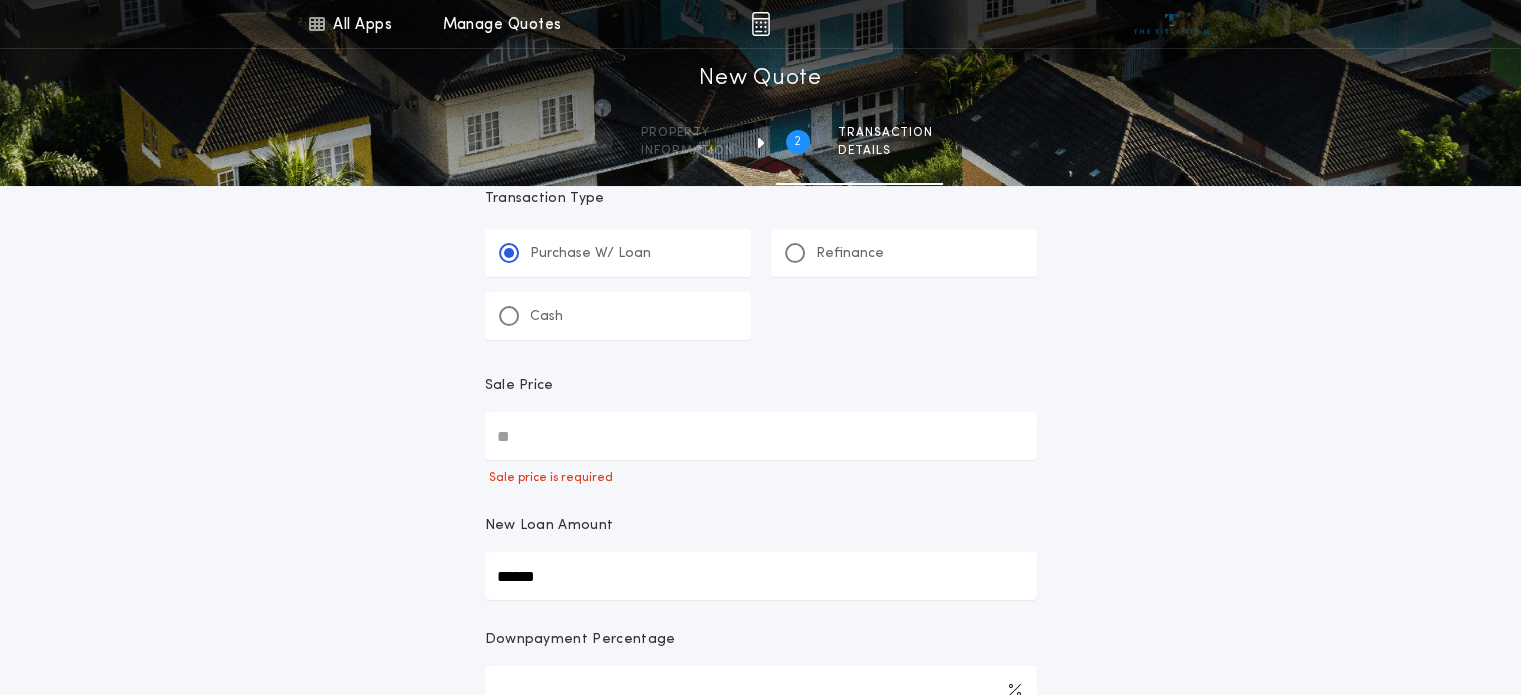 type on "******" 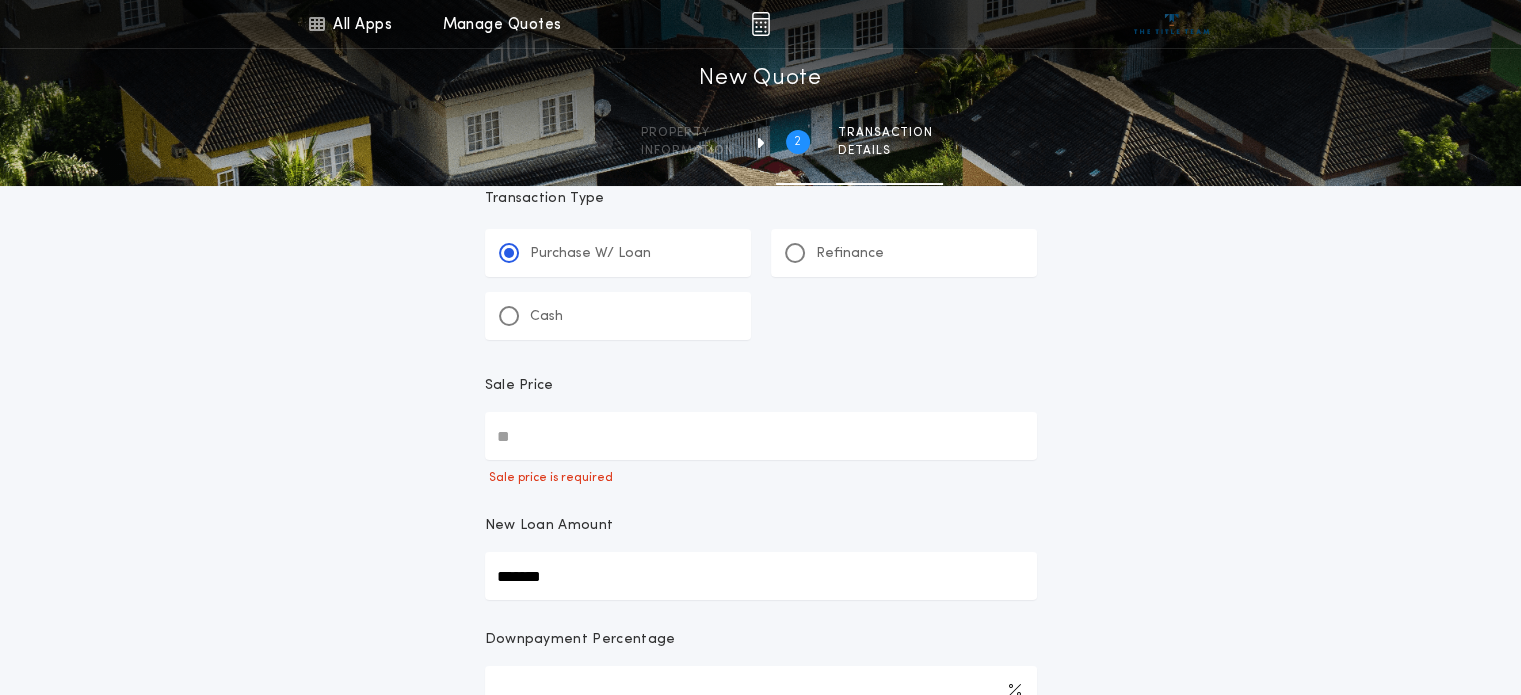 type on "*******" 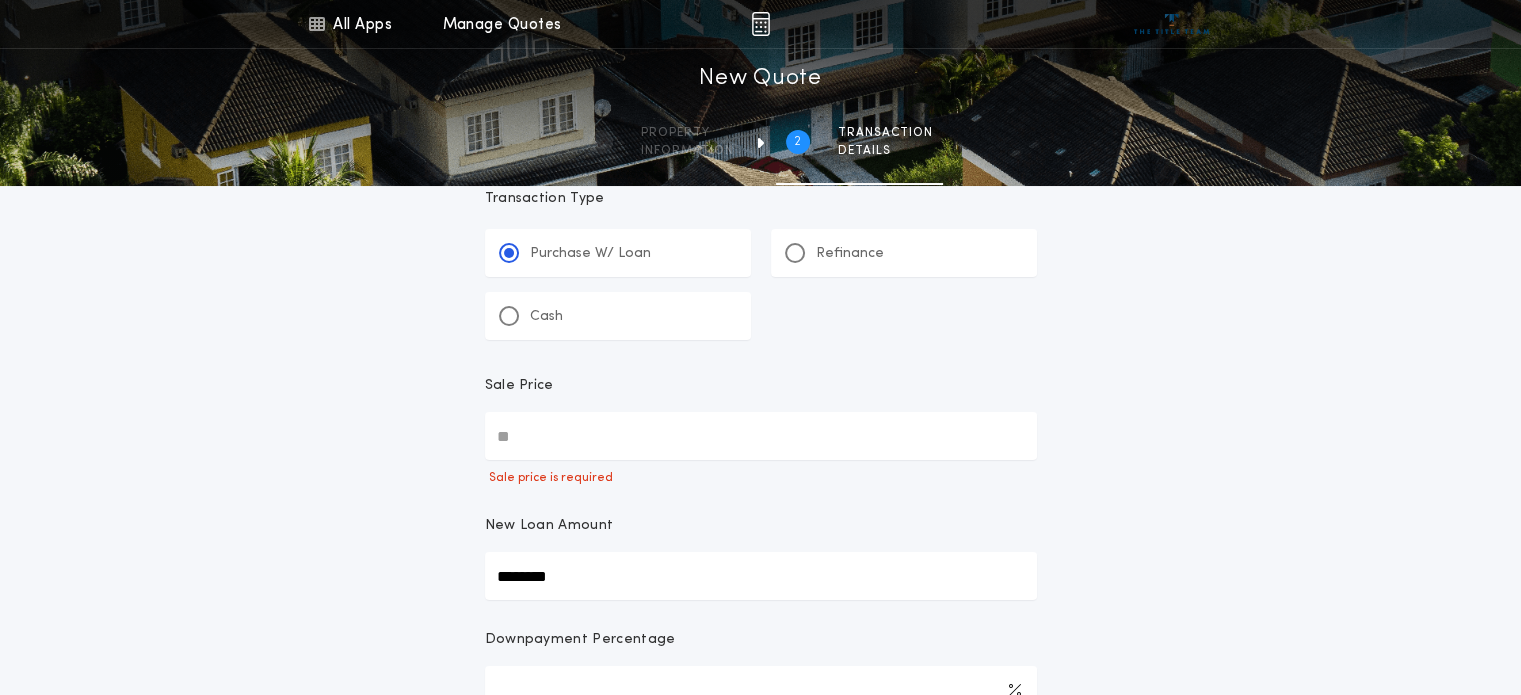 type on "********" 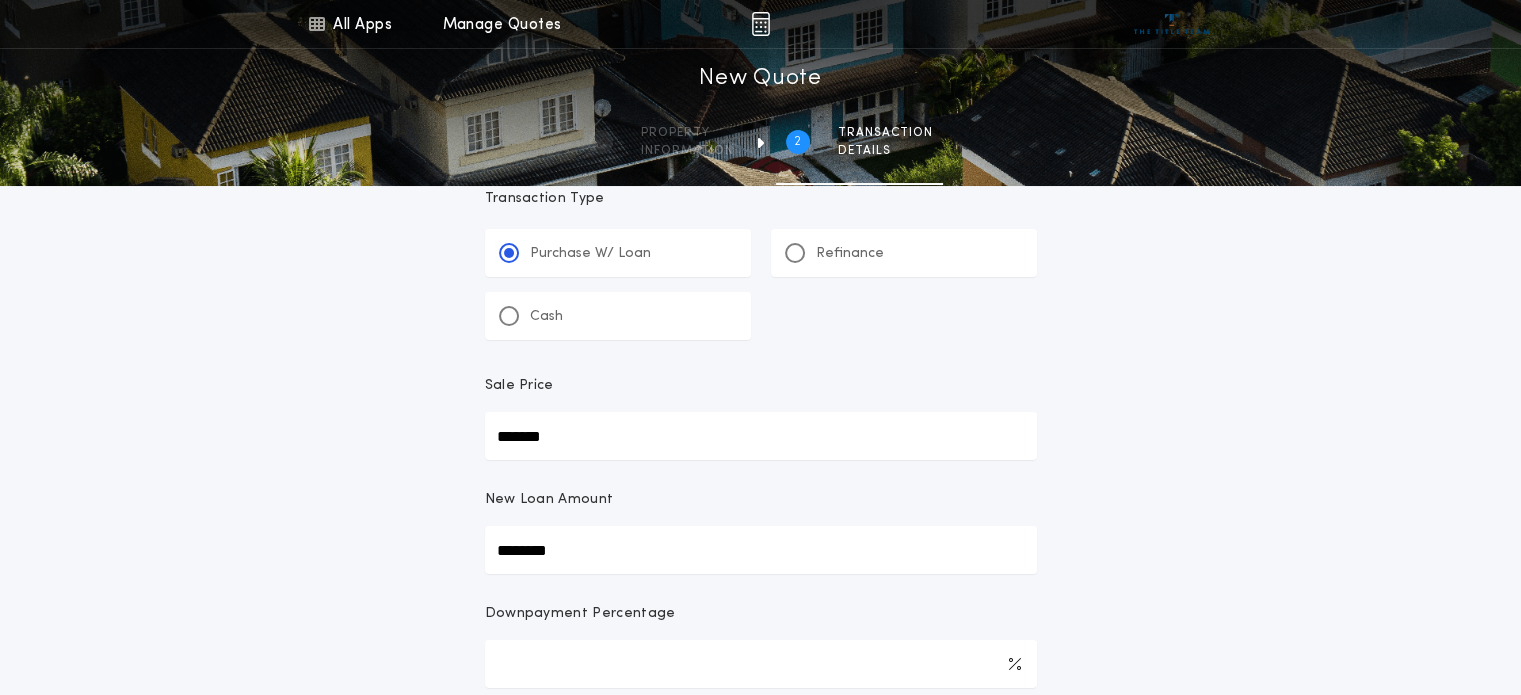 type on "********" 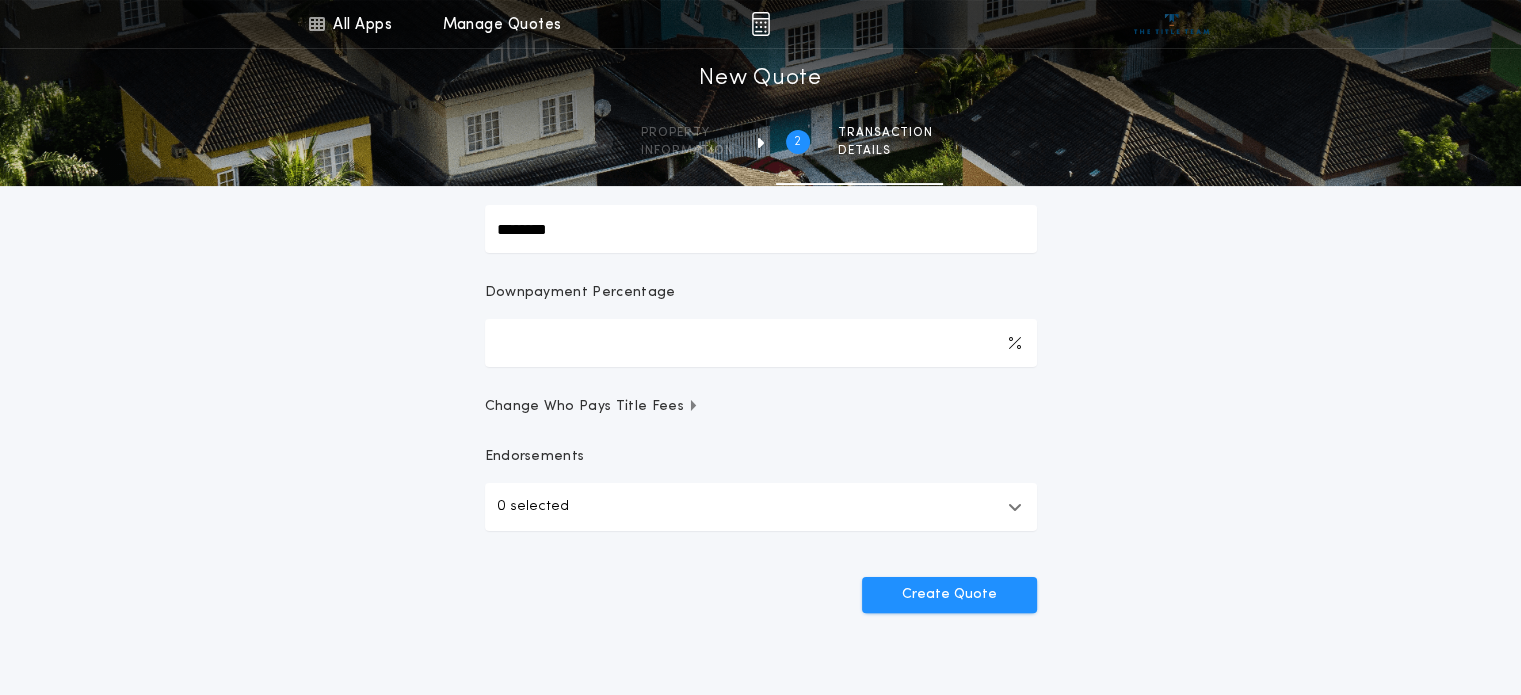 scroll, scrollTop: 405, scrollLeft: 0, axis: vertical 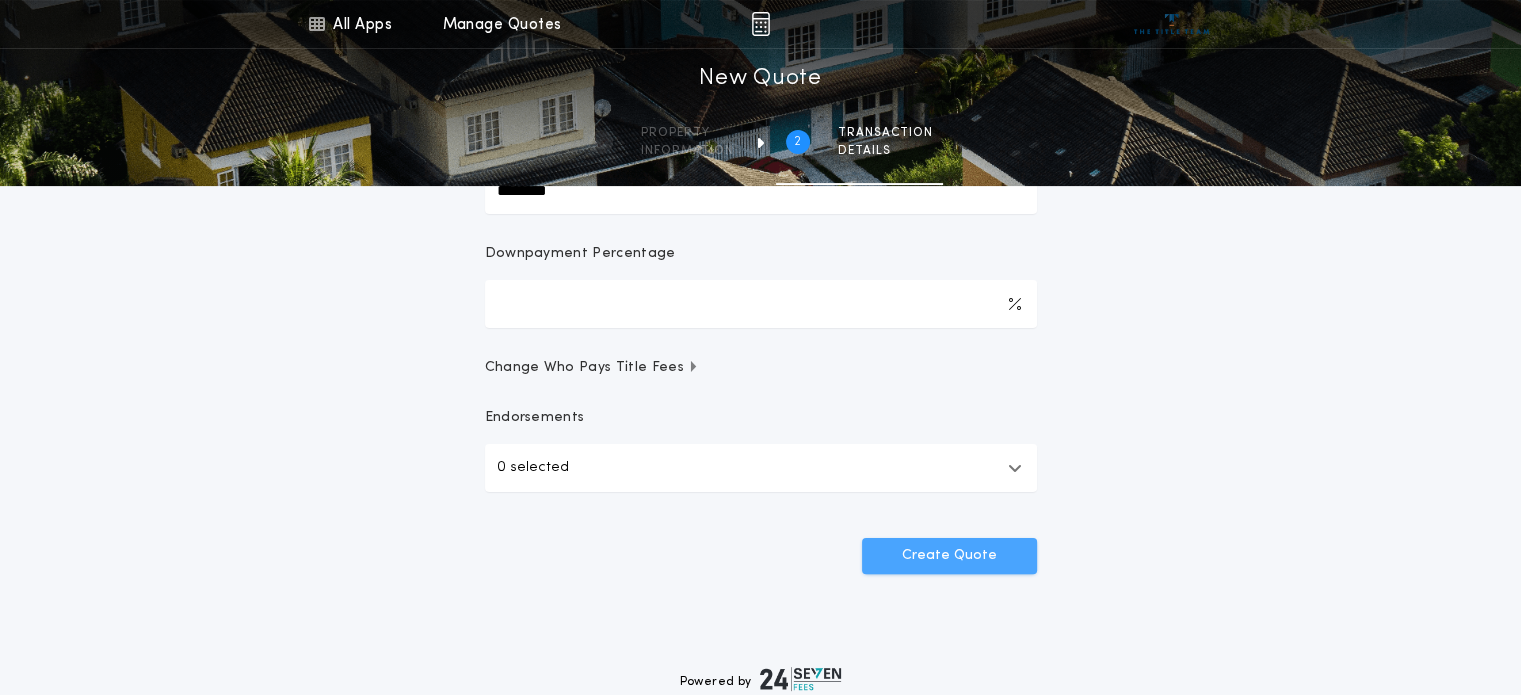 type on "********" 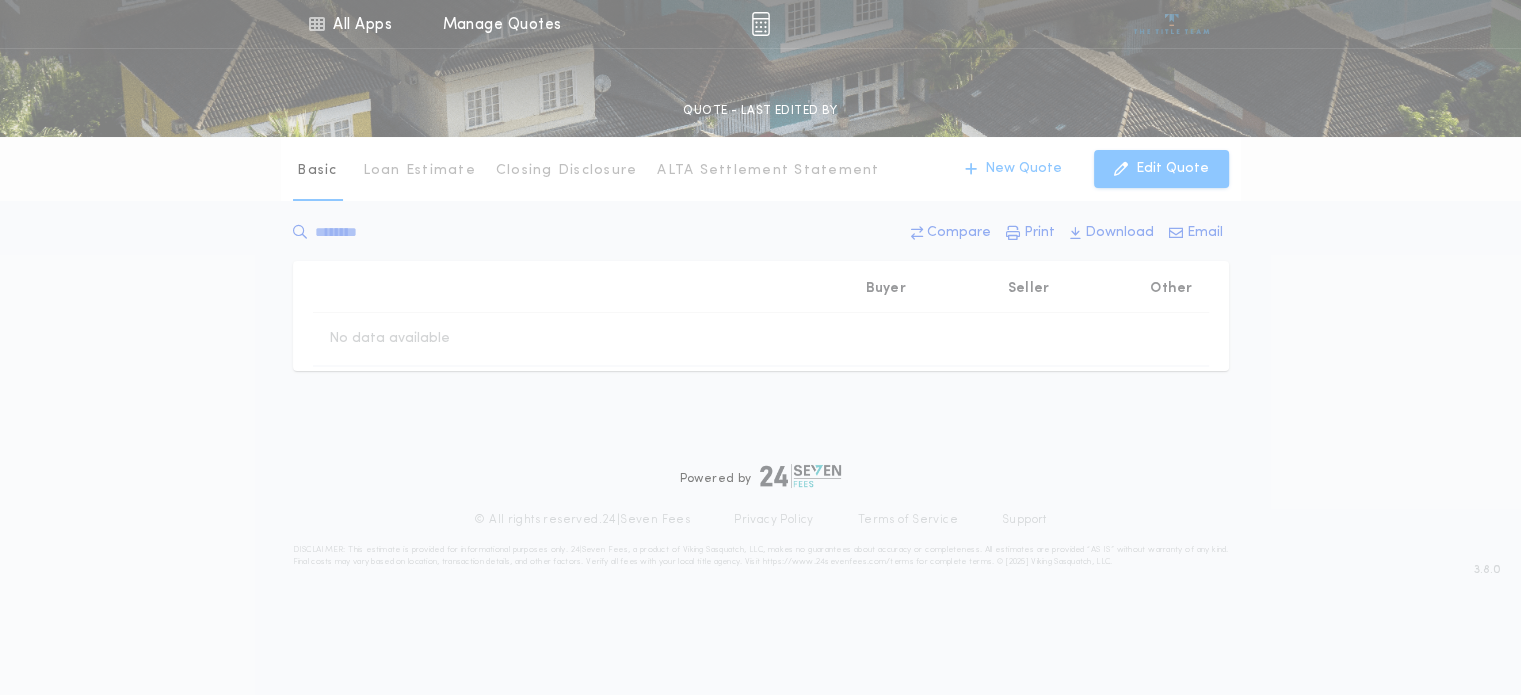 scroll, scrollTop: 0, scrollLeft: 0, axis: both 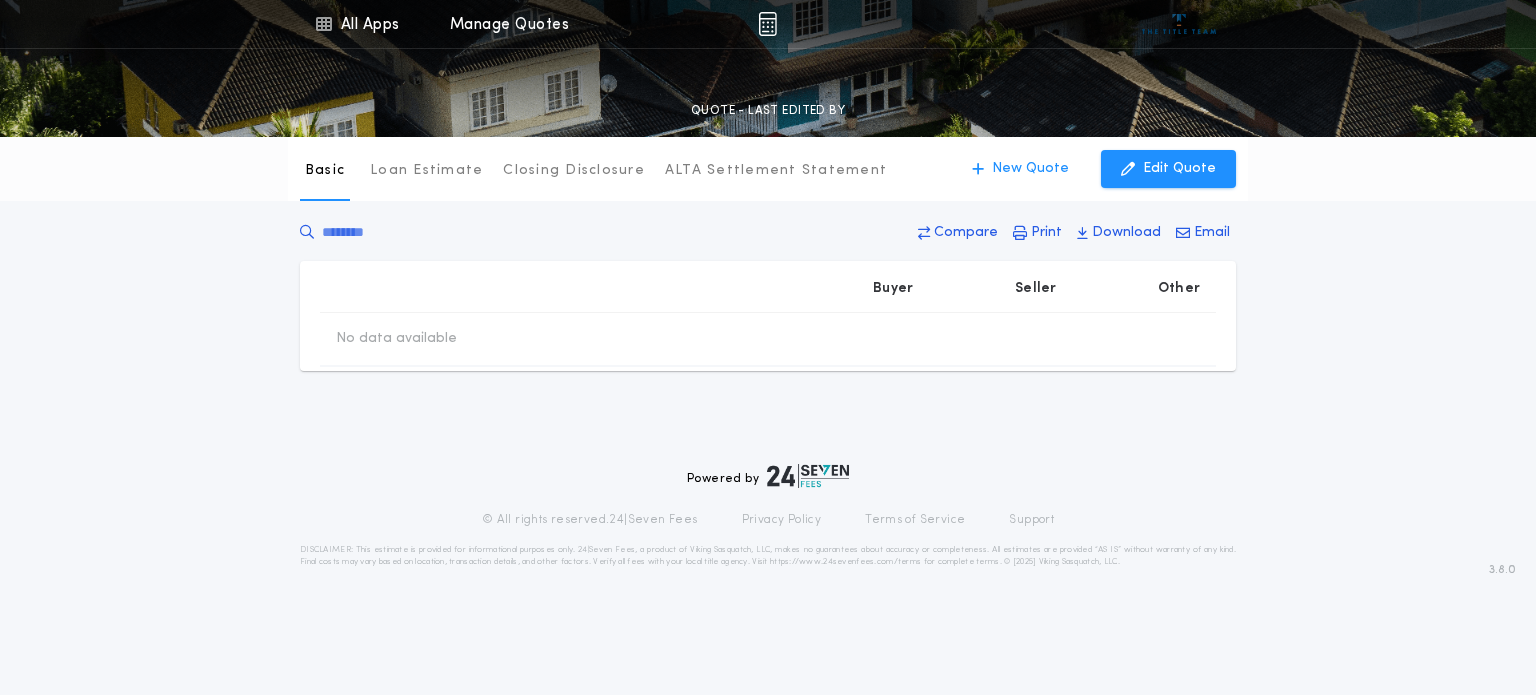 type on "********" 